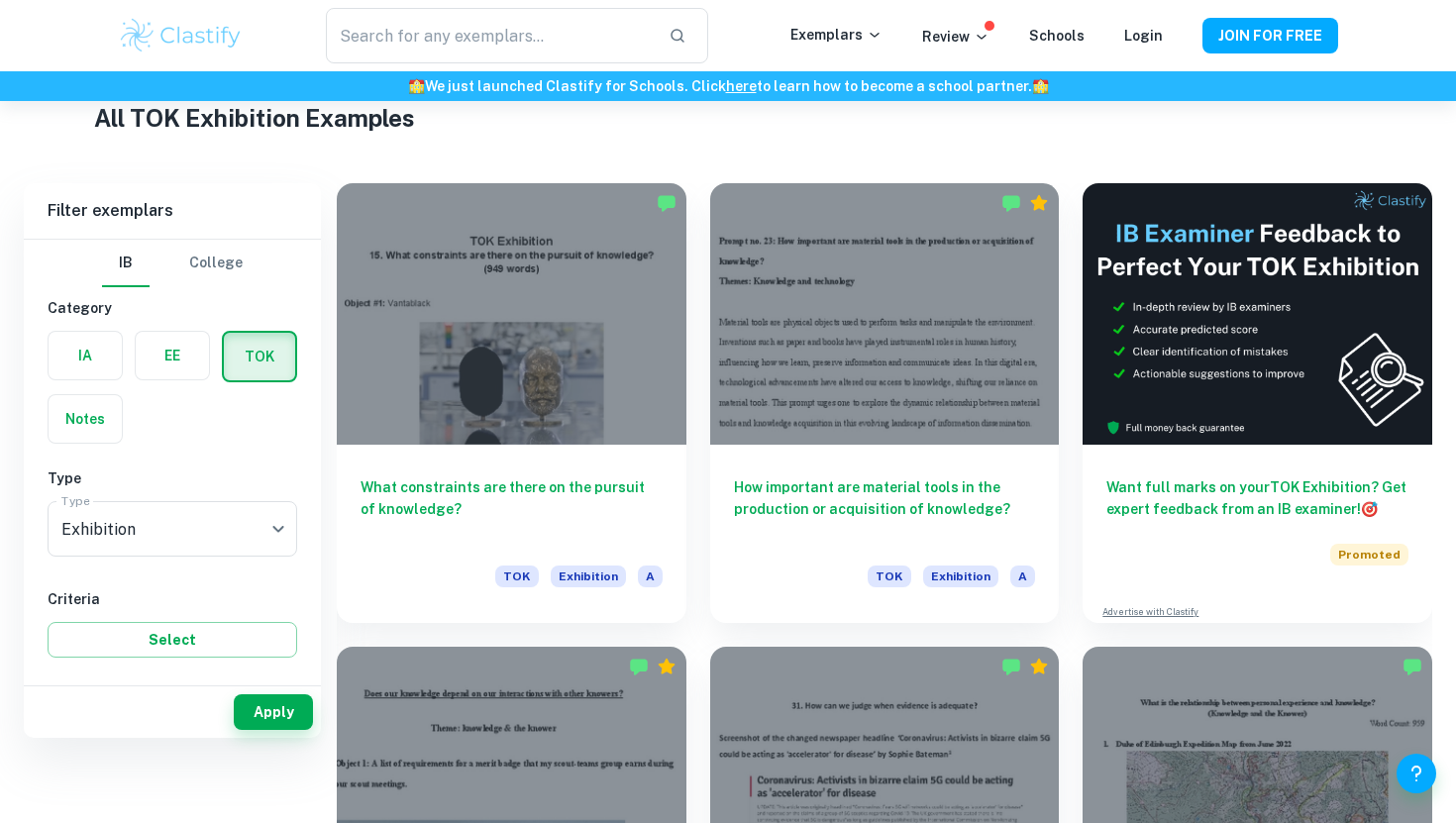 scroll, scrollTop: 533, scrollLeft: 0, axis: vertical 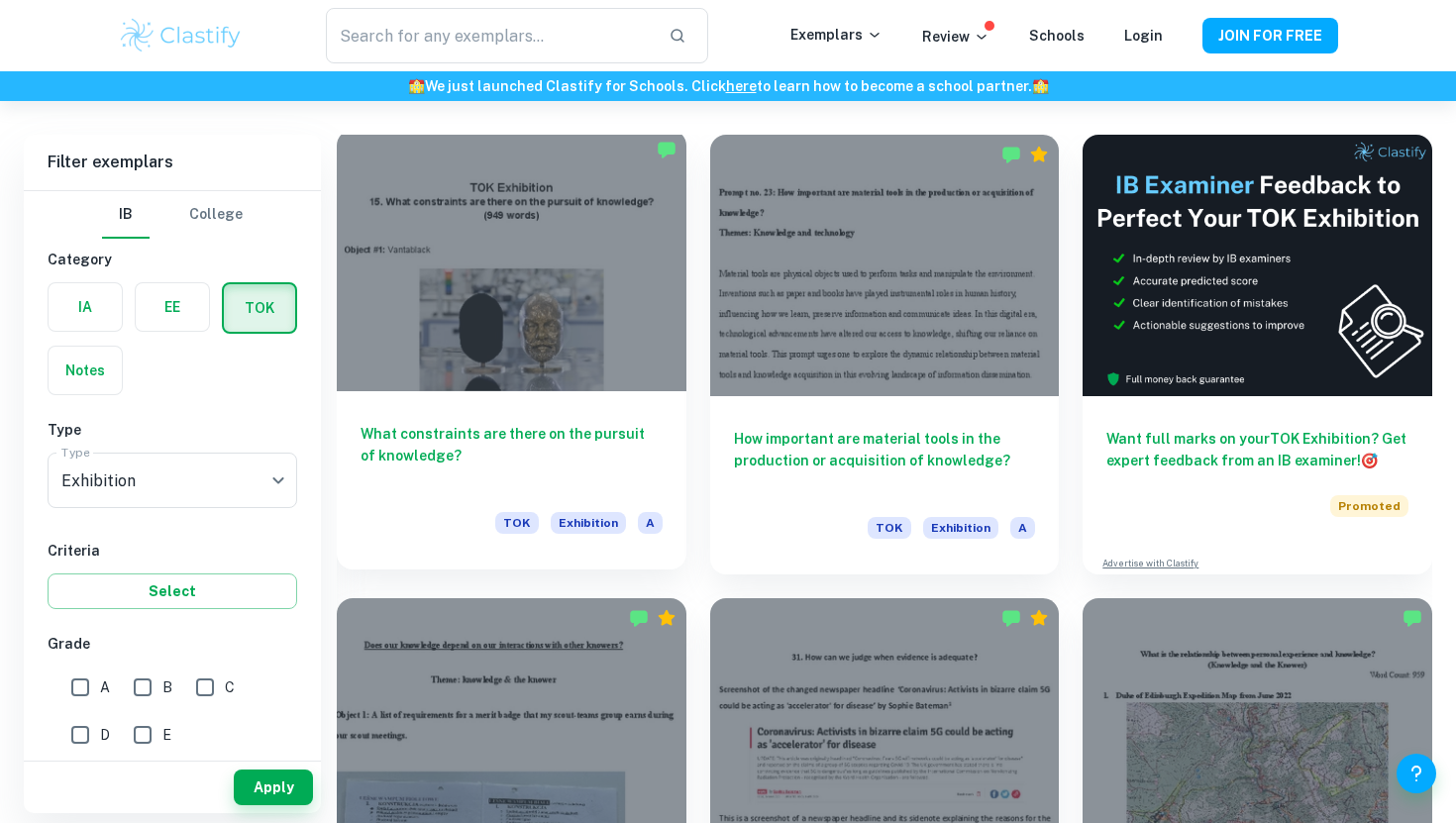click at bounding box center [511, 260] 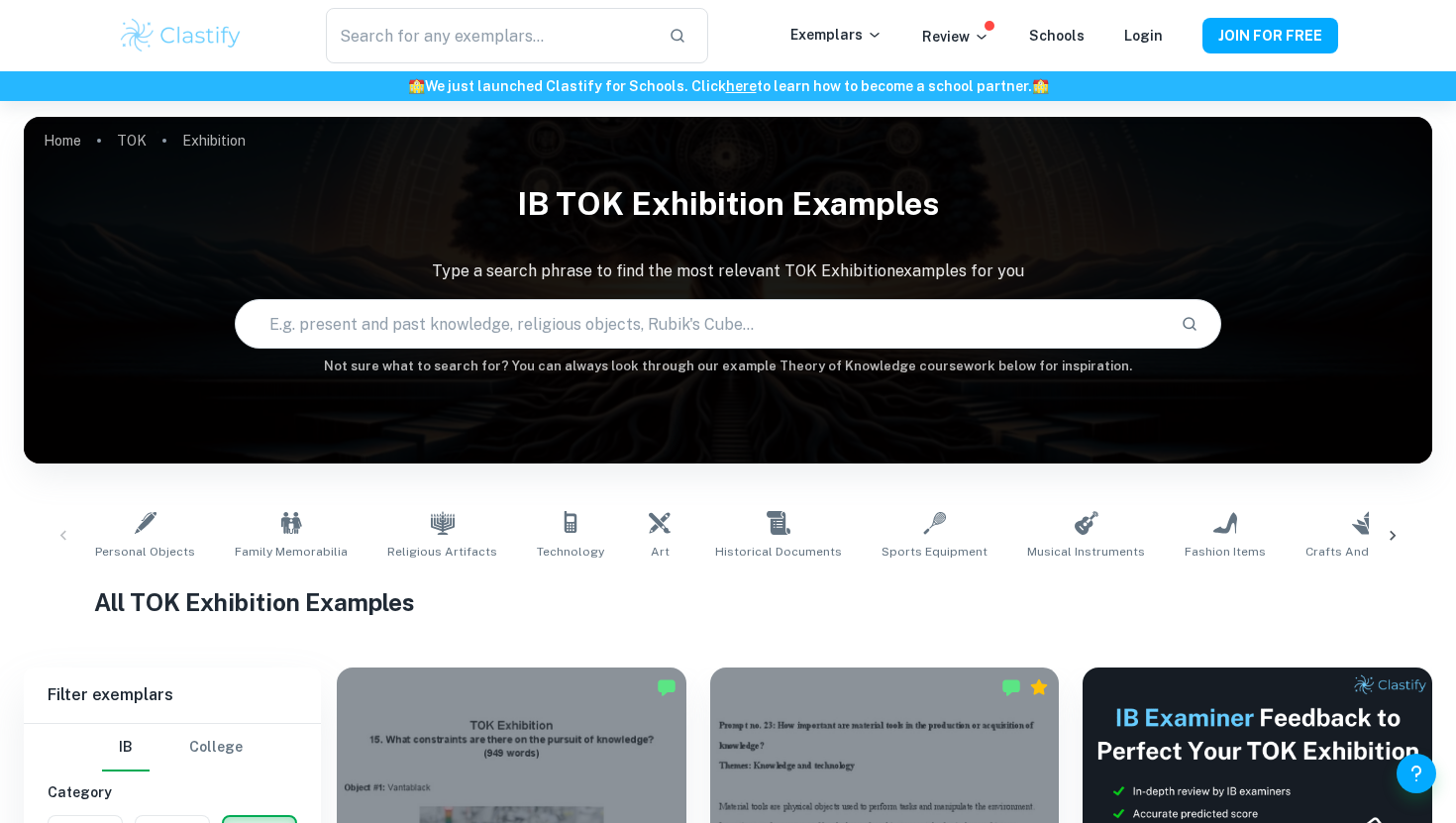 scroll, scrollTop: 406, scrollLeft: 0, axis: vertical 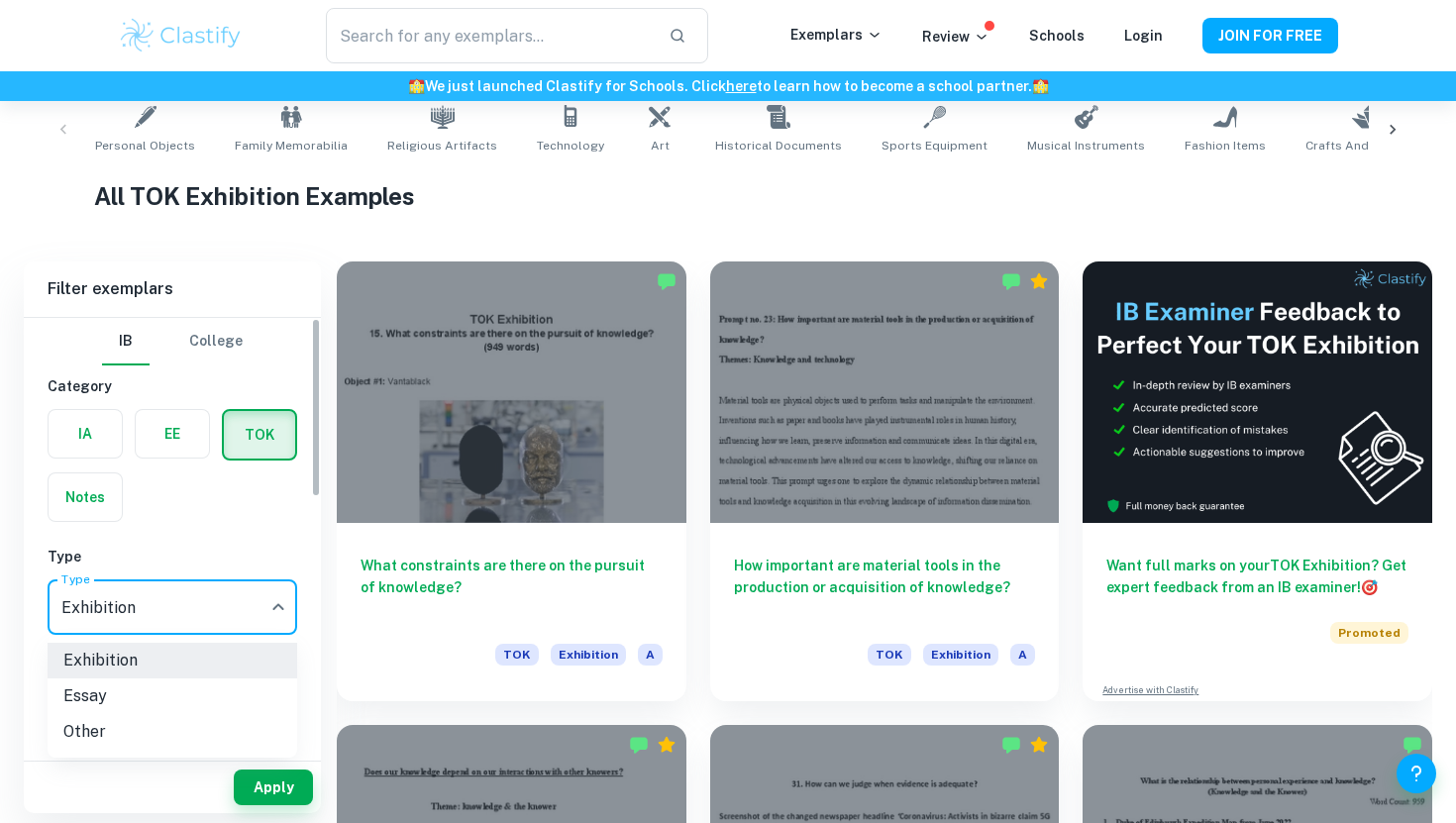 click on "We value your privacy We use cookies to enhance your browsing experience, serve personalised ads or content, and analyse our traffic. By clicking "Accept All", you consent to our use of cookies.   Cookie Policy Customise   Reject All   Accept All   Customise Consent Preferences   We use cookies to help you navigate efficiently and perform certain functions. You will find detailed information about all cookies under each consent category below. The cookies that are categorised as "Necessary" are stored on your browser as they are essential for enabling the basic functionalities of the site. ...  Show more For more information on how Google's third-party cookies operate and handle your data, see:   Google Privacy Policy Necessary Always Active Necessary cookies are required to enable the basic features of this site, such as providing secure log-in or adjusting your consent preferences. These cookies do not store any personally identifiable data. Functional Analytics Performance Advertisement Uncategorised" at bounding box center [728, 106] 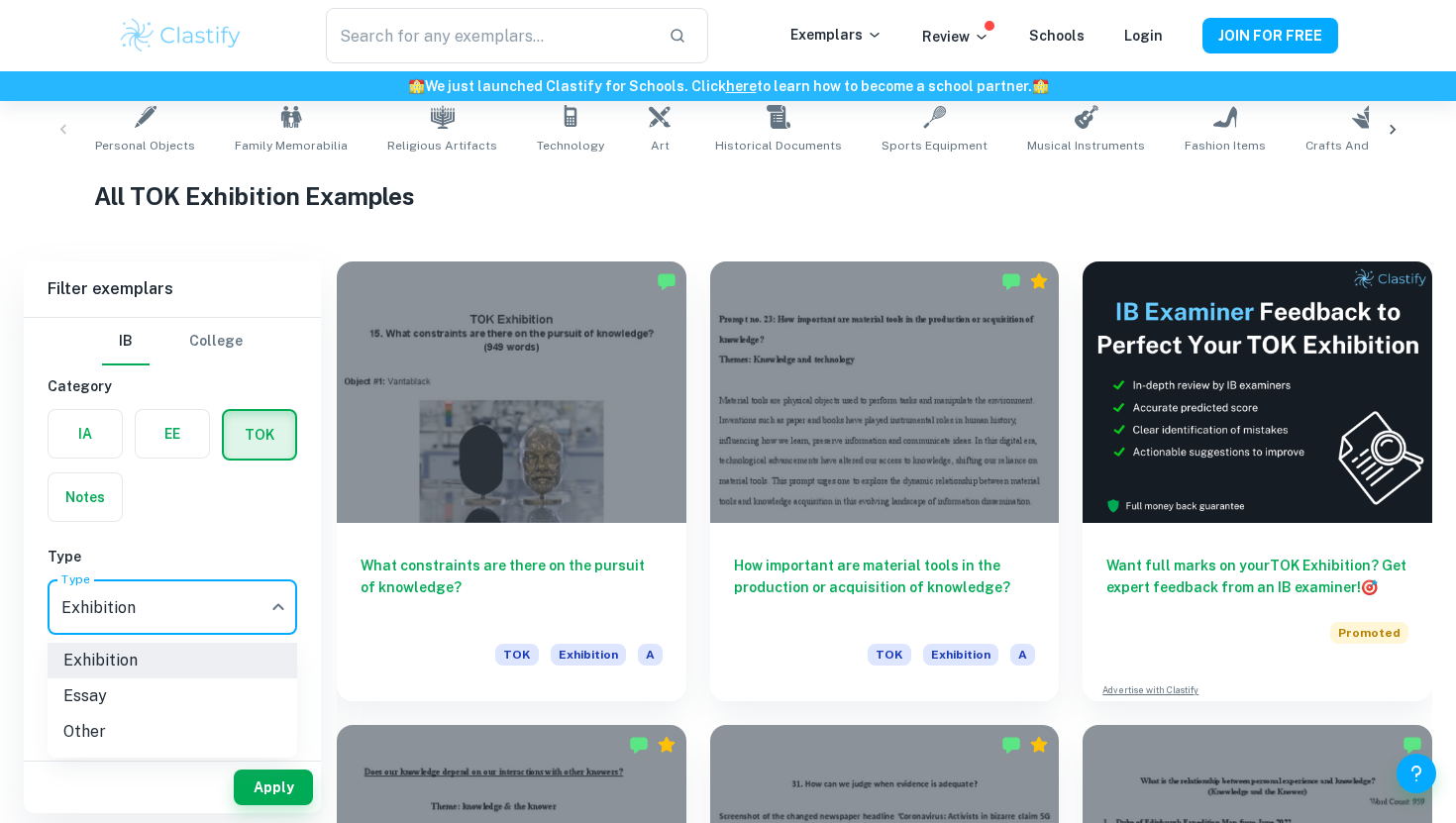 click at bounding box center [728, 411] 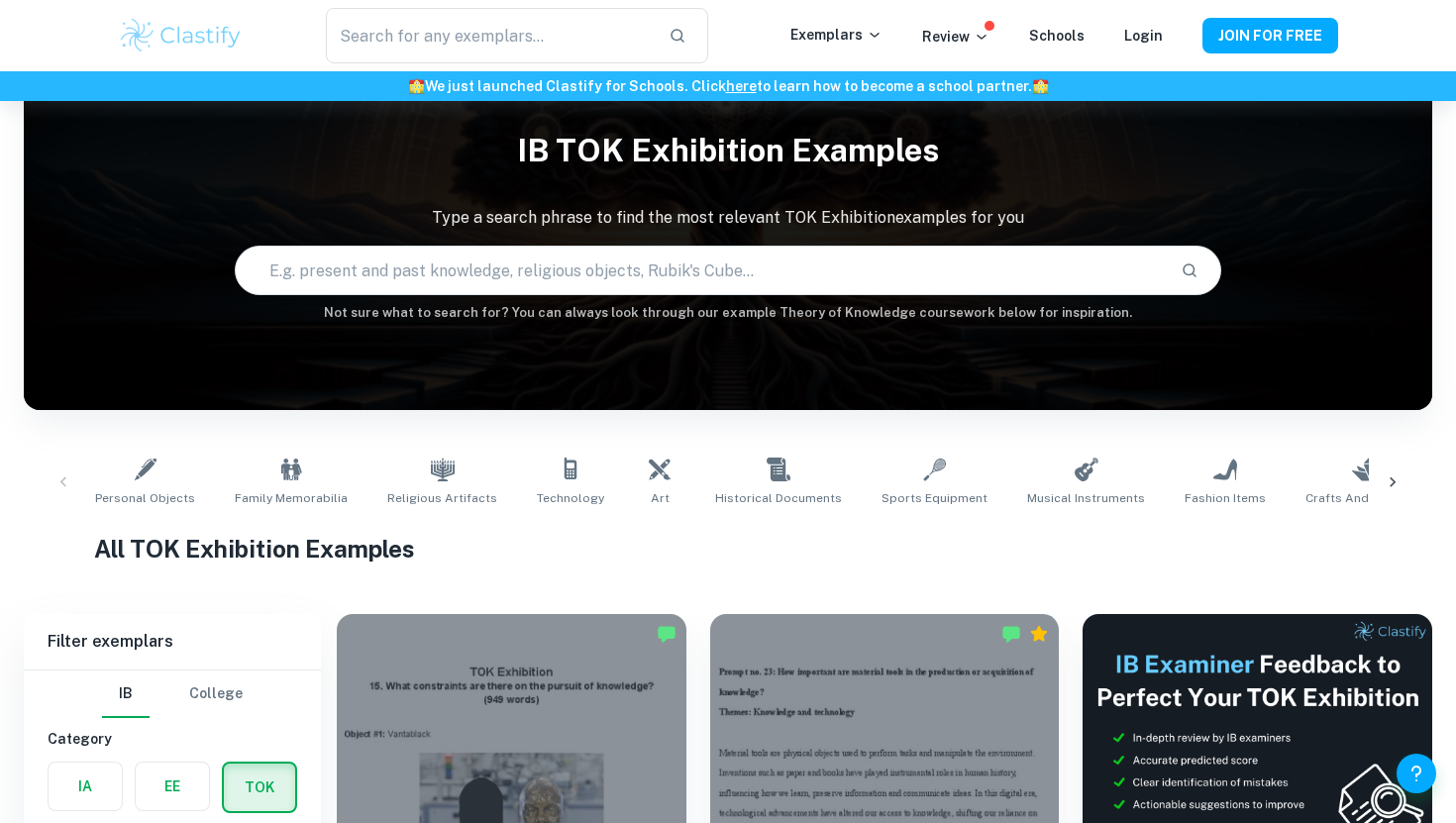 scroll, scrollTop: 10, scrollLeft: 0, axis: vertical 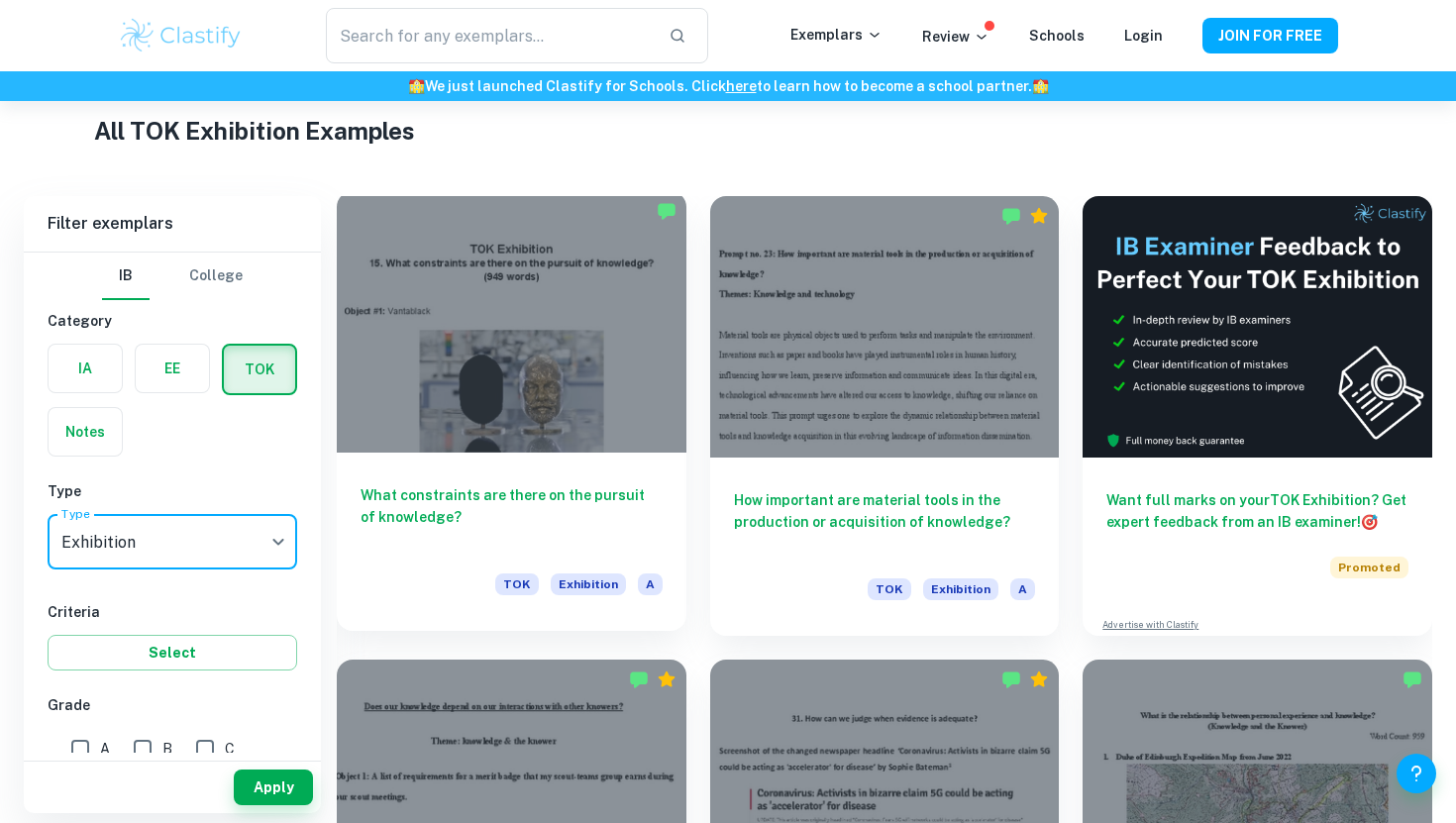 click at bounding box center [511, 322] 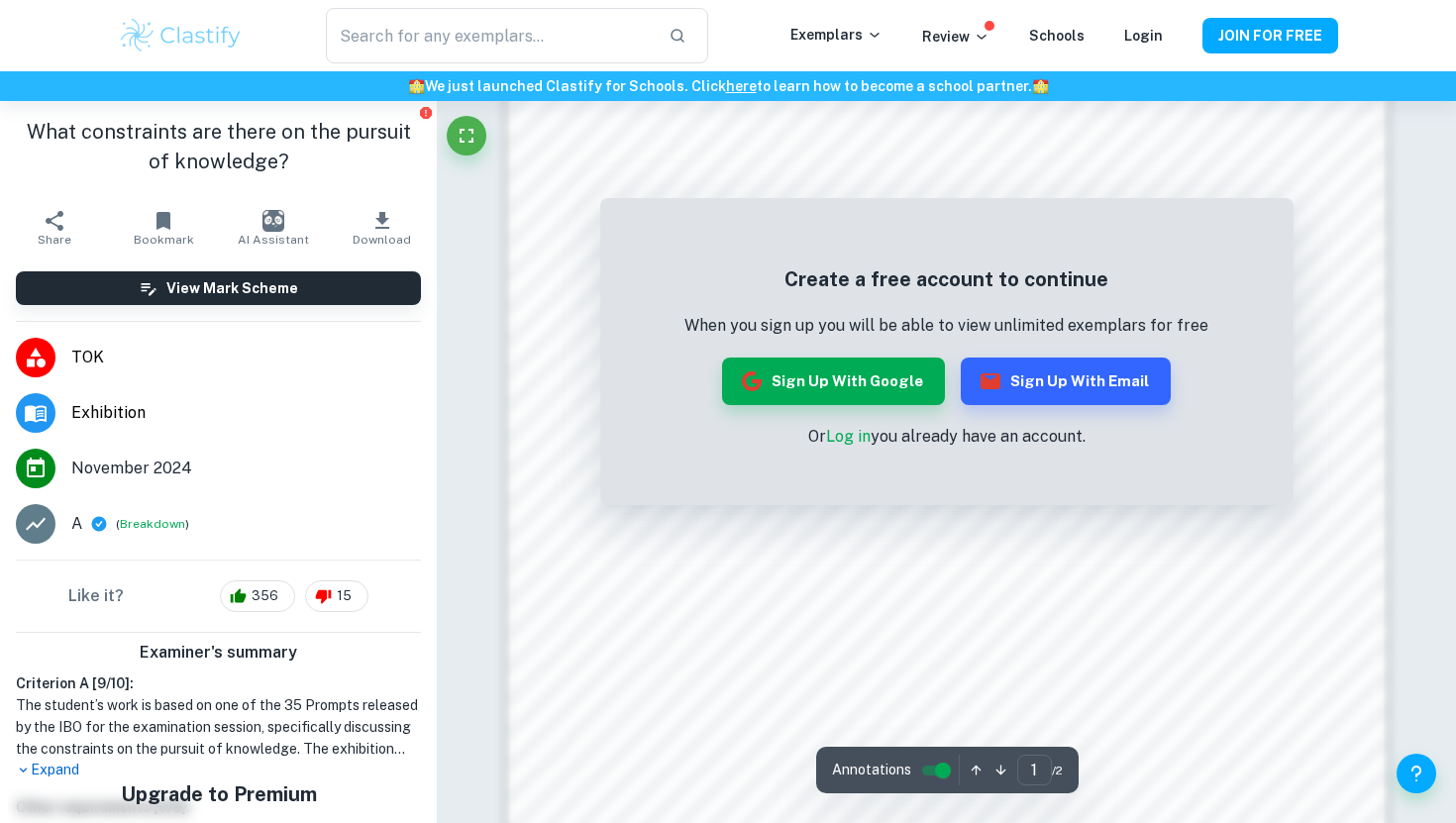 scroll, scrollTop: 948, scrollLeft: 0, axis: vertical 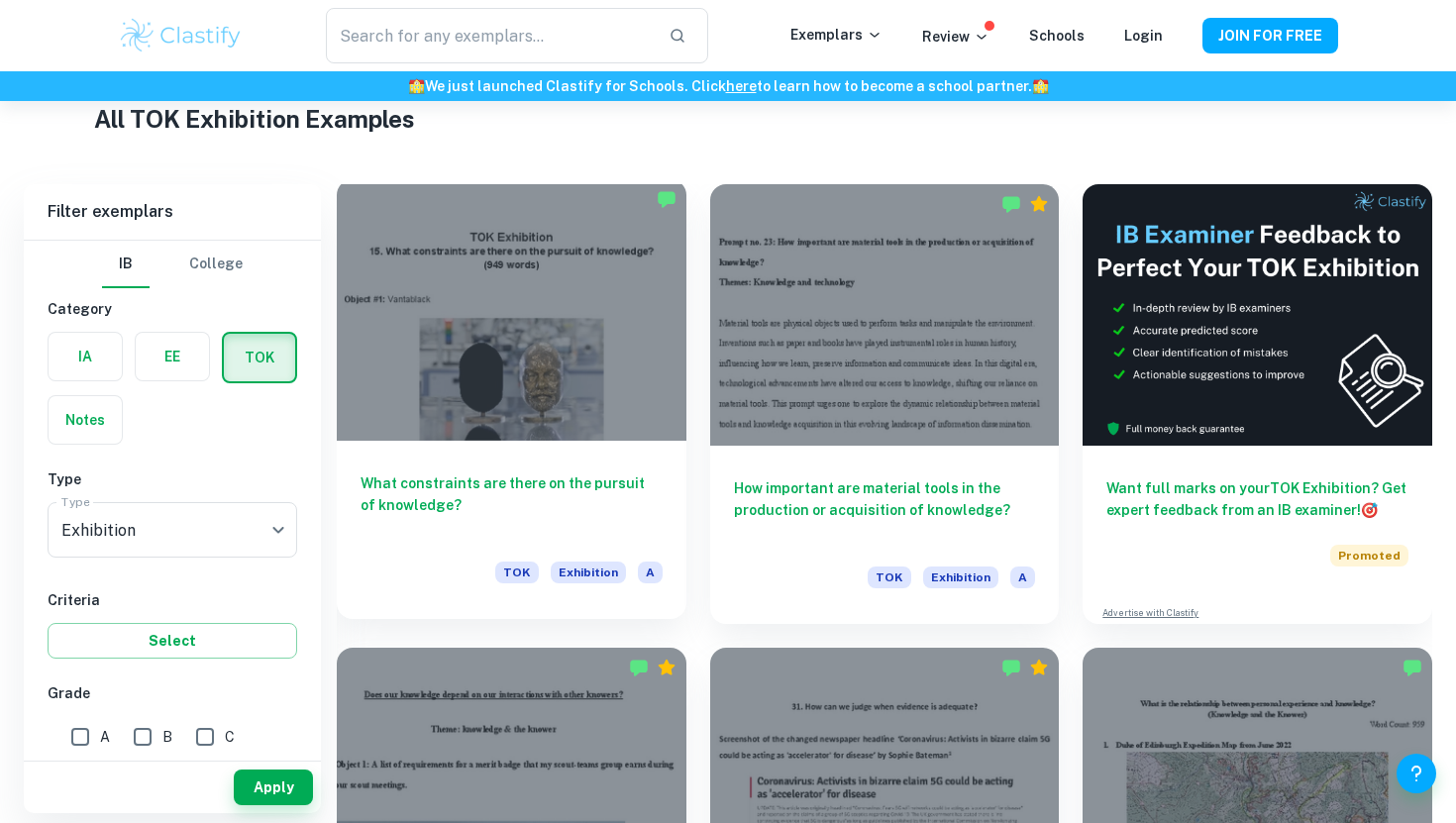 click at bounding box center [511, 310] 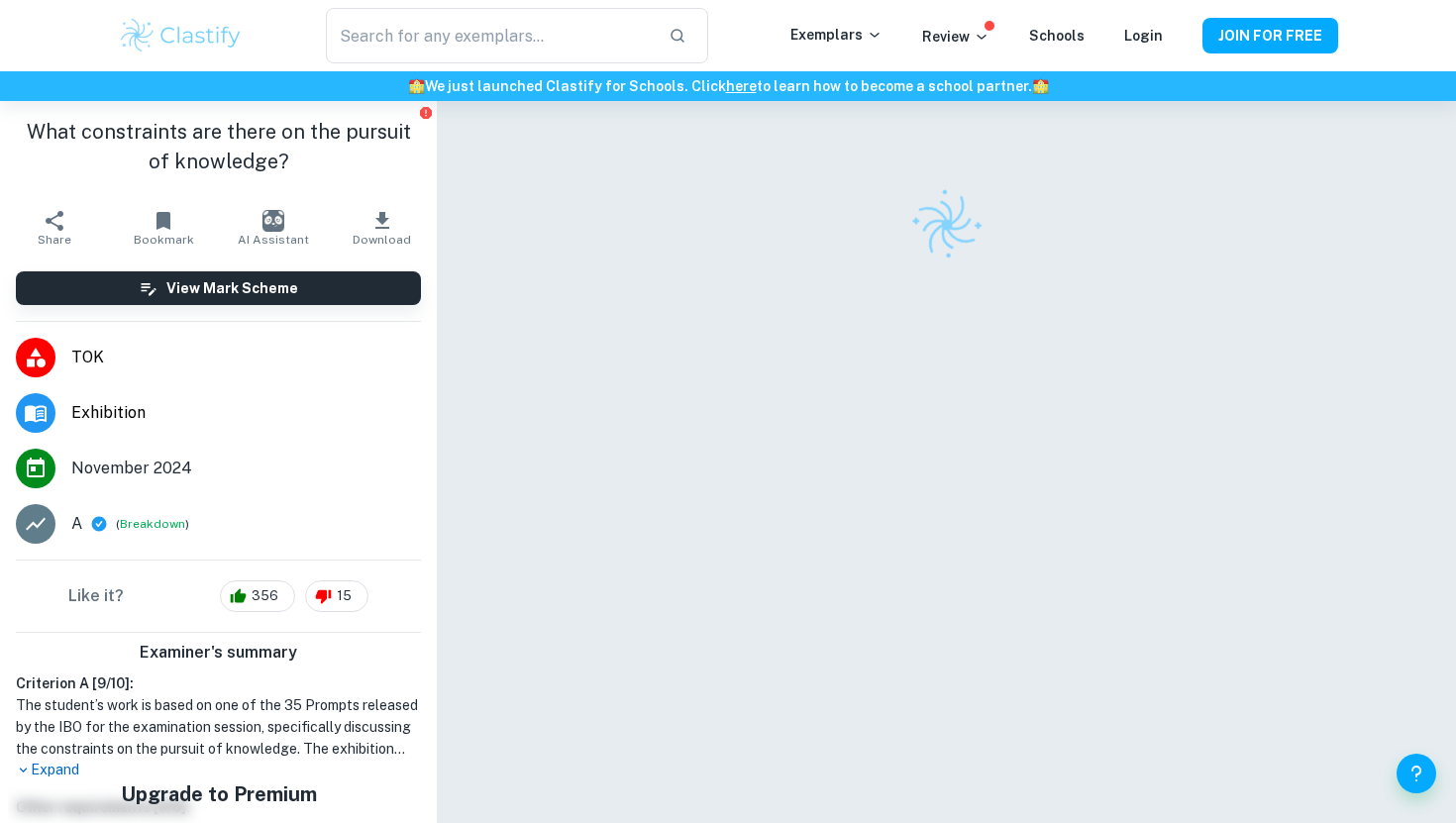 scroll, scrollTop: 0, scrollLeft: 0, axis: both 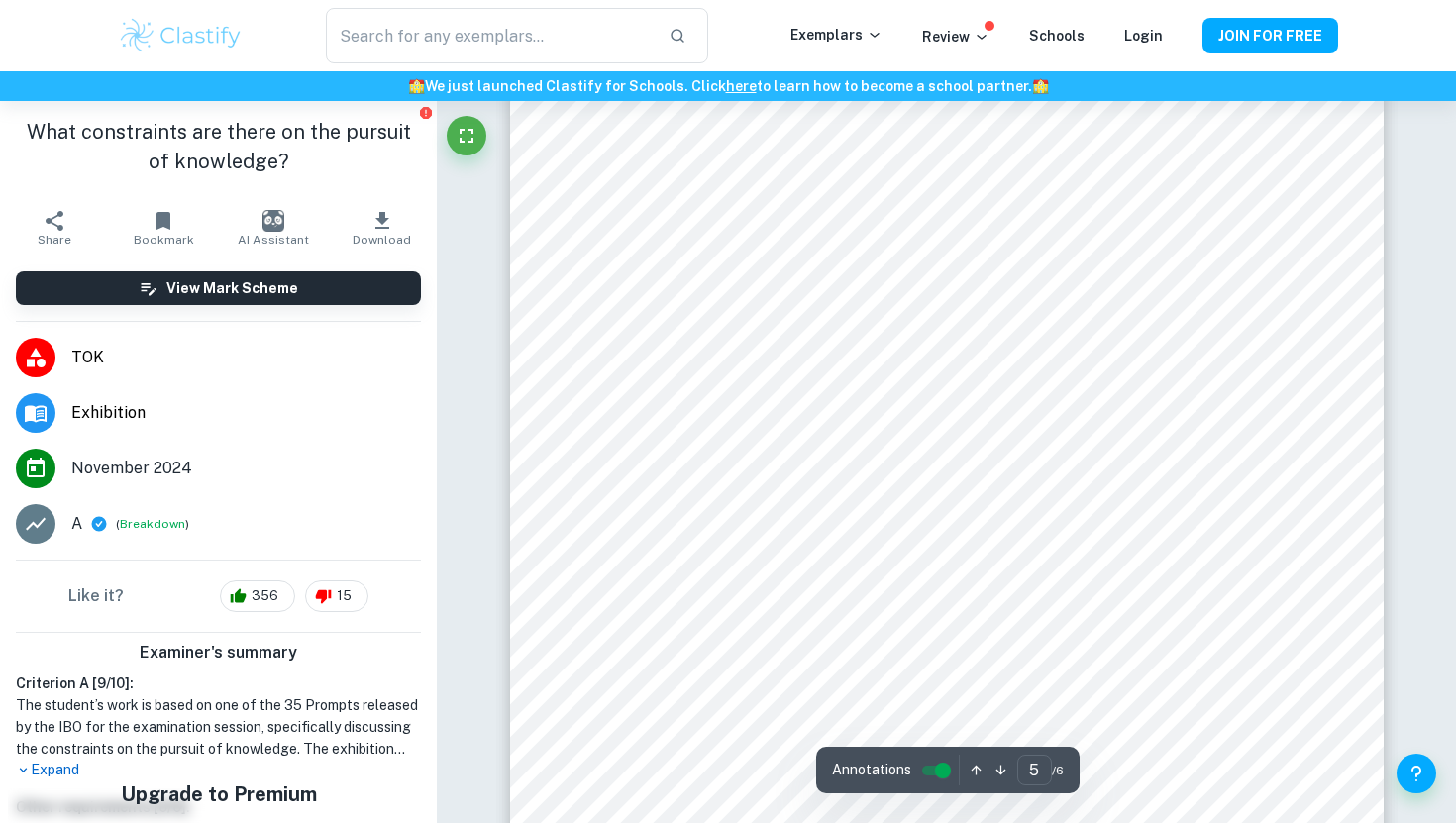 type on "6" 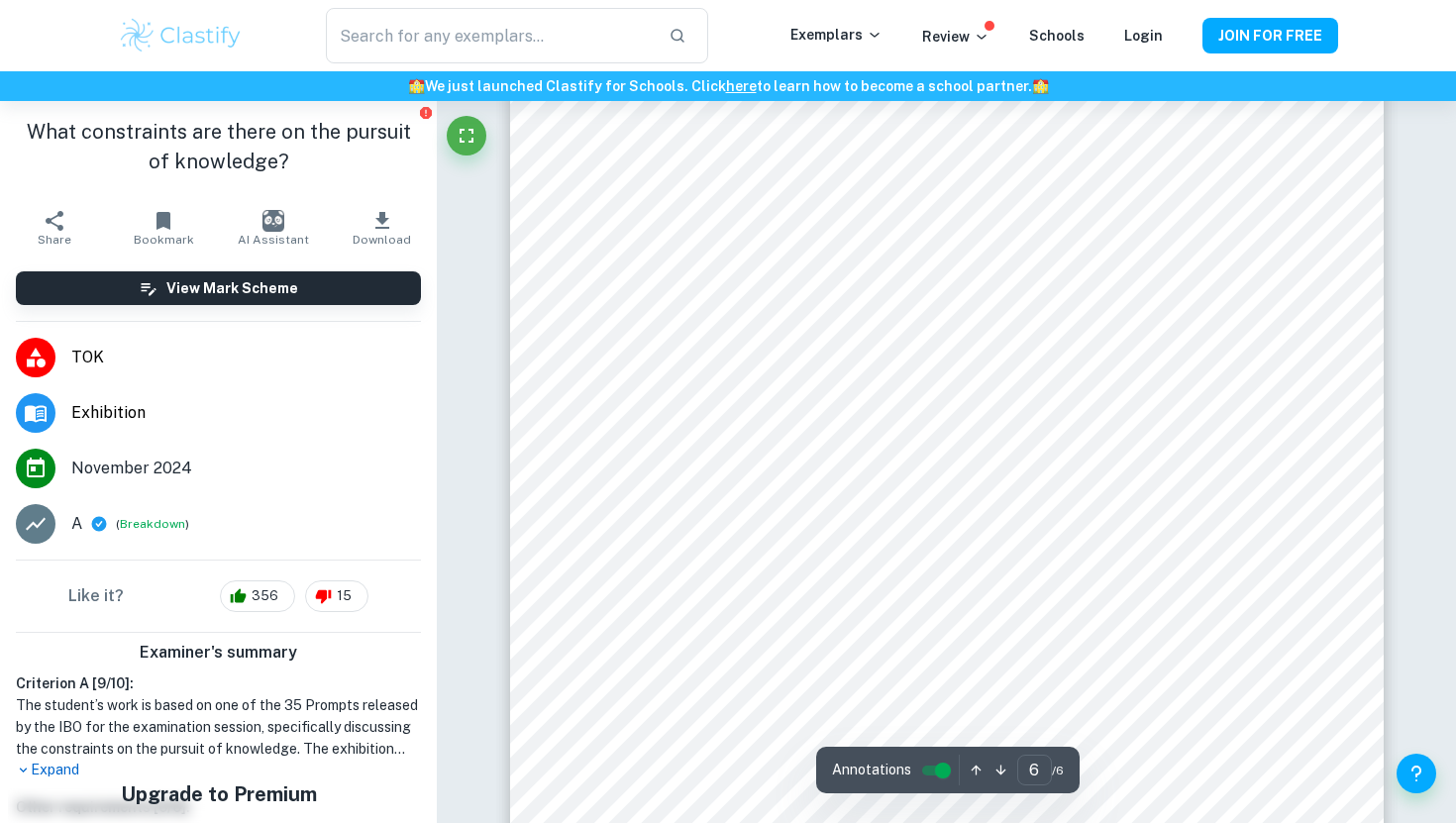 scroll, scrollTop: 5872, scrollLeft: 0, axis: vertical 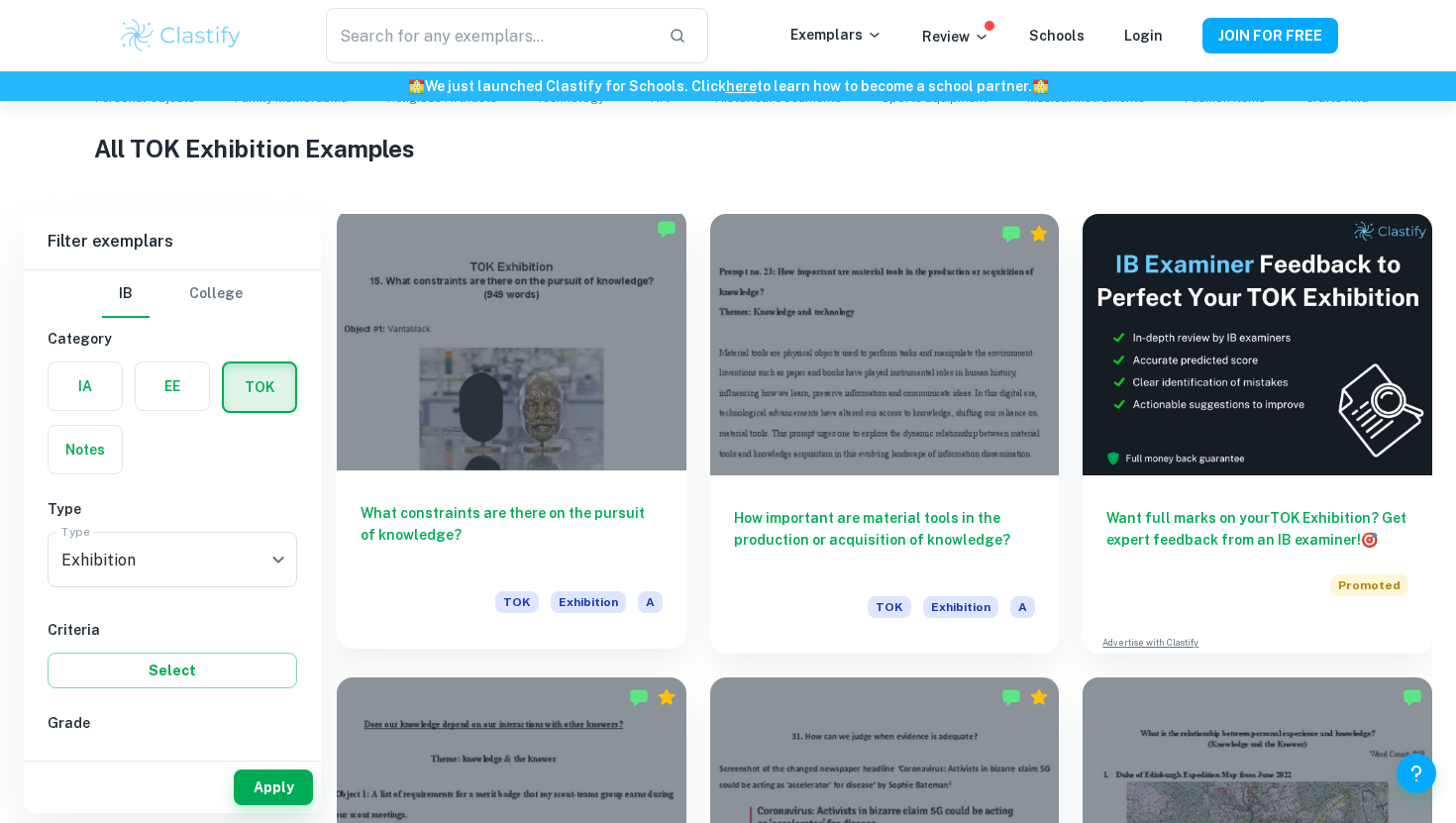click at bounding box center [511, 340] 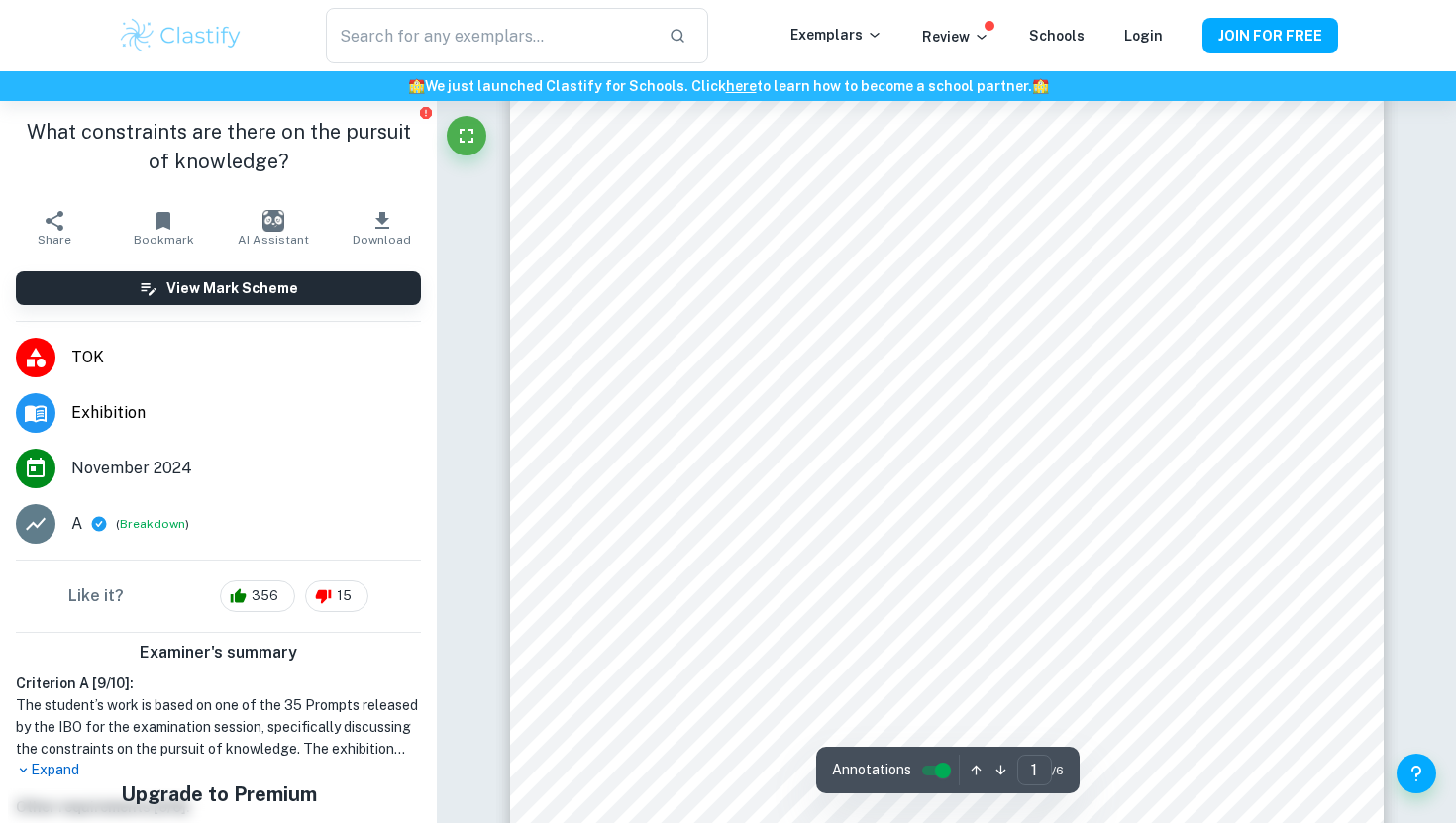 scroll, scrollTop: 0, scrollLeft: 0, axis: both 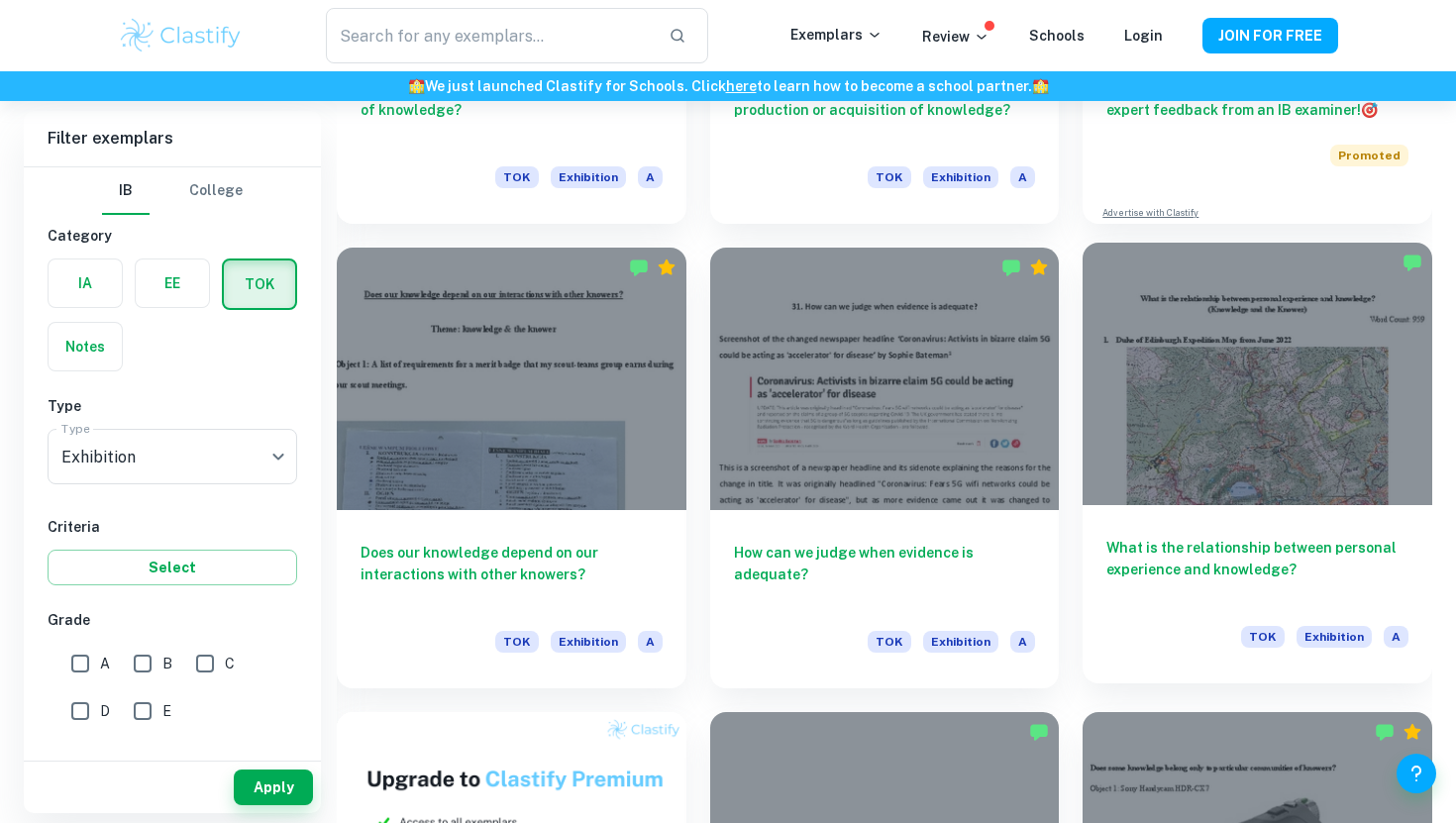 click at bounding box center [1257, 373] 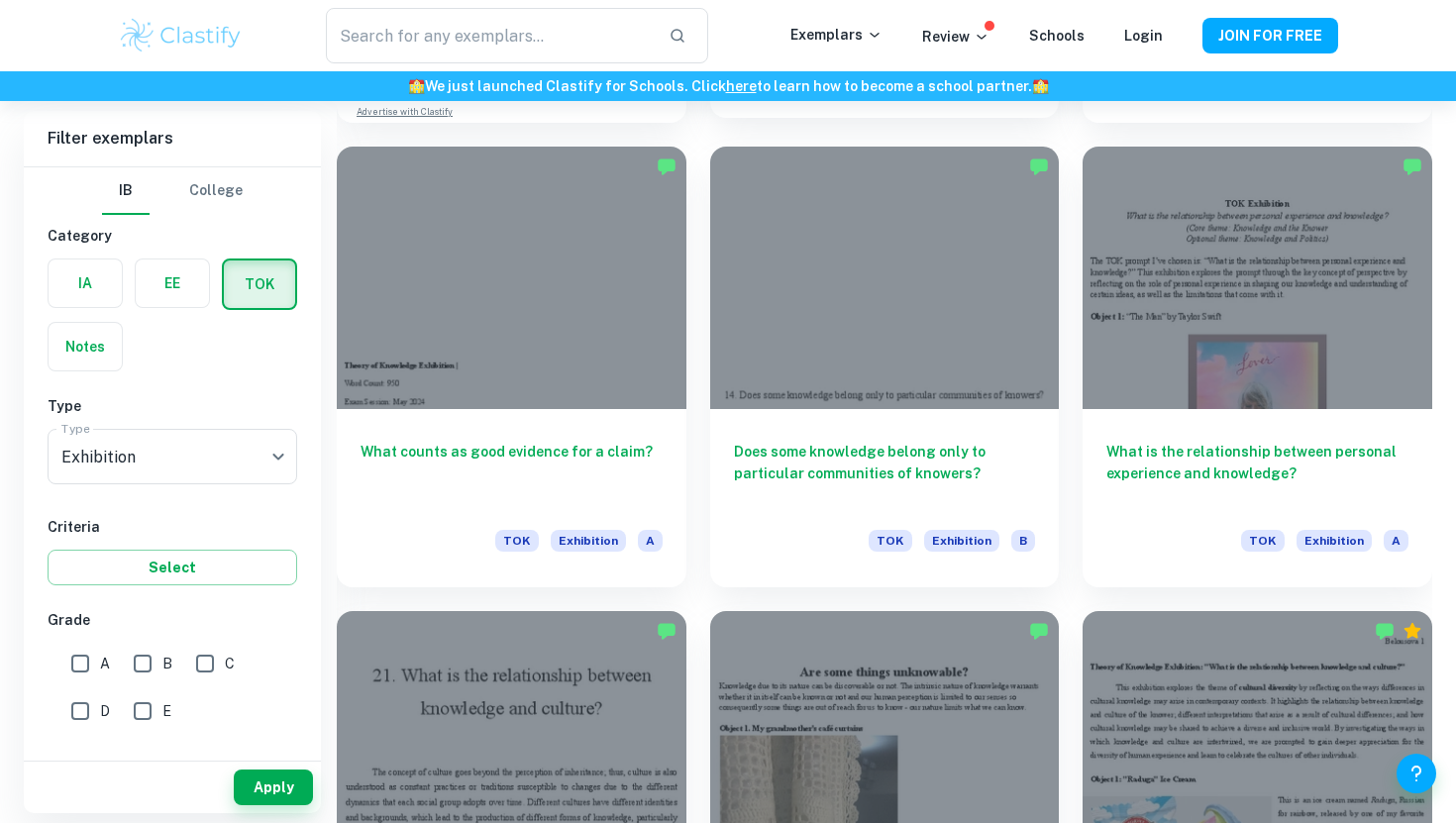 scroll, scrollTop: 1924, scrollLeft: 0, axis: vertical 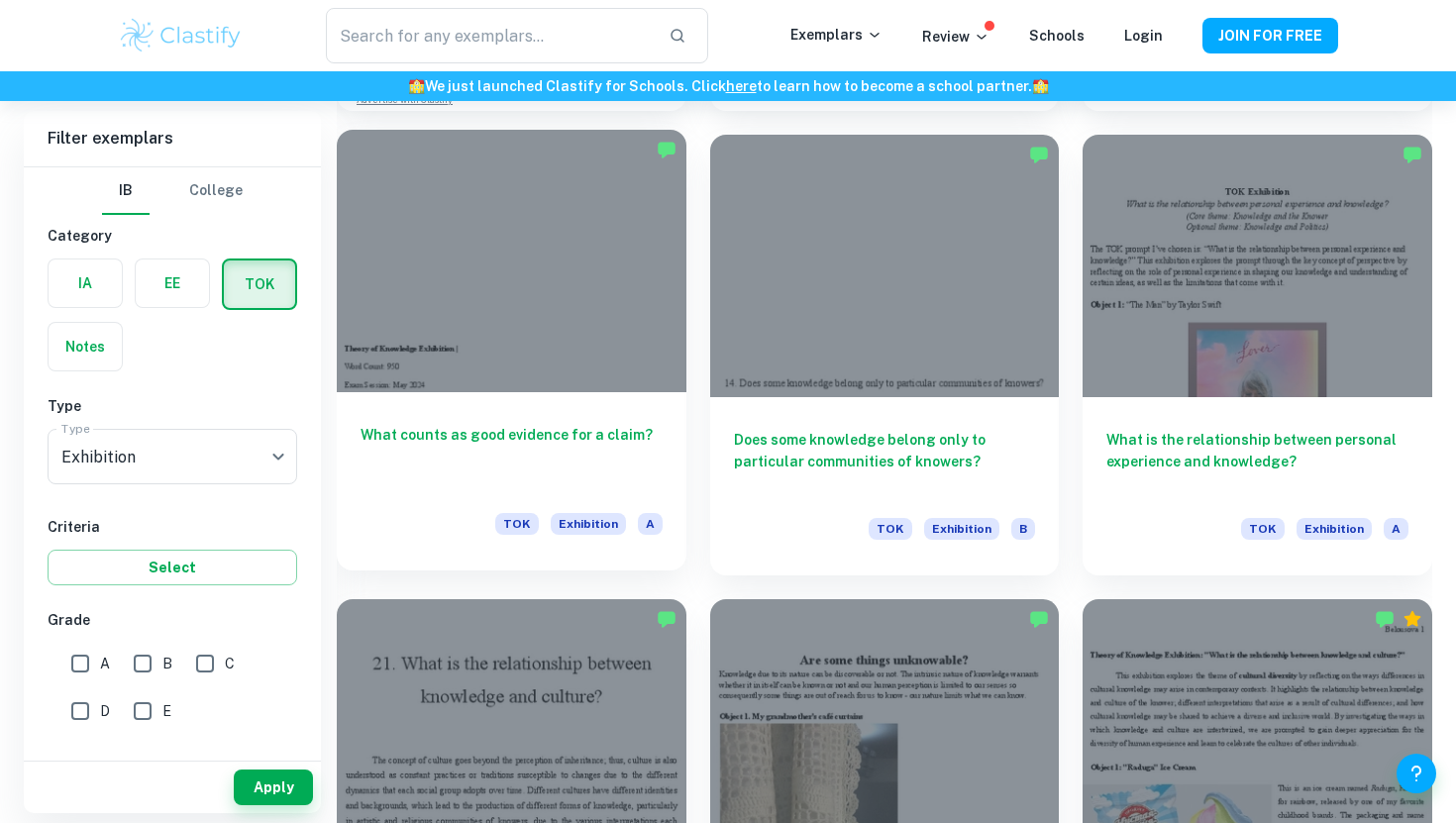 click at bounding box center (511, 260) 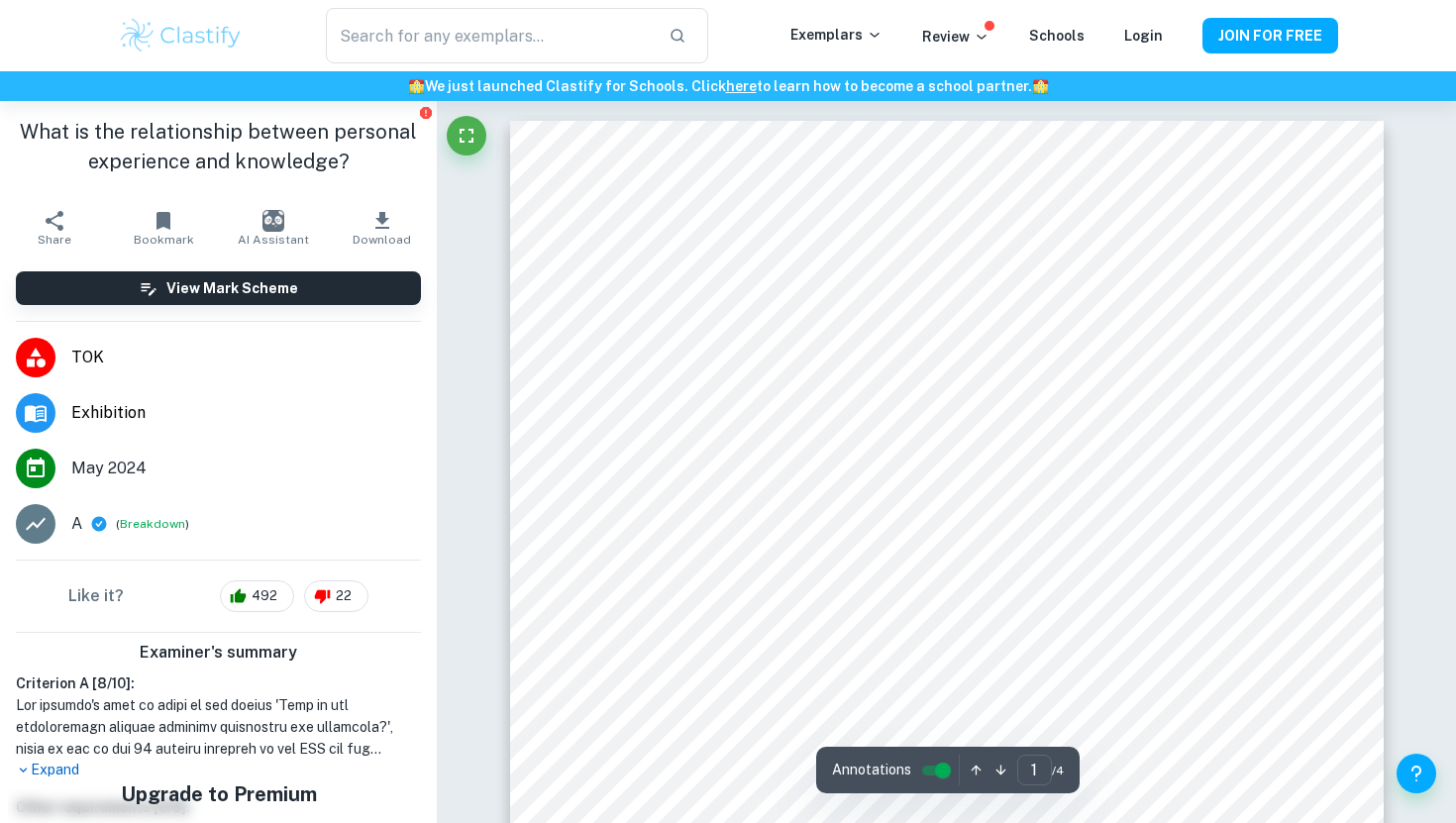 scroll, scrollTop: 0, scrollLeft: 0, axis: both 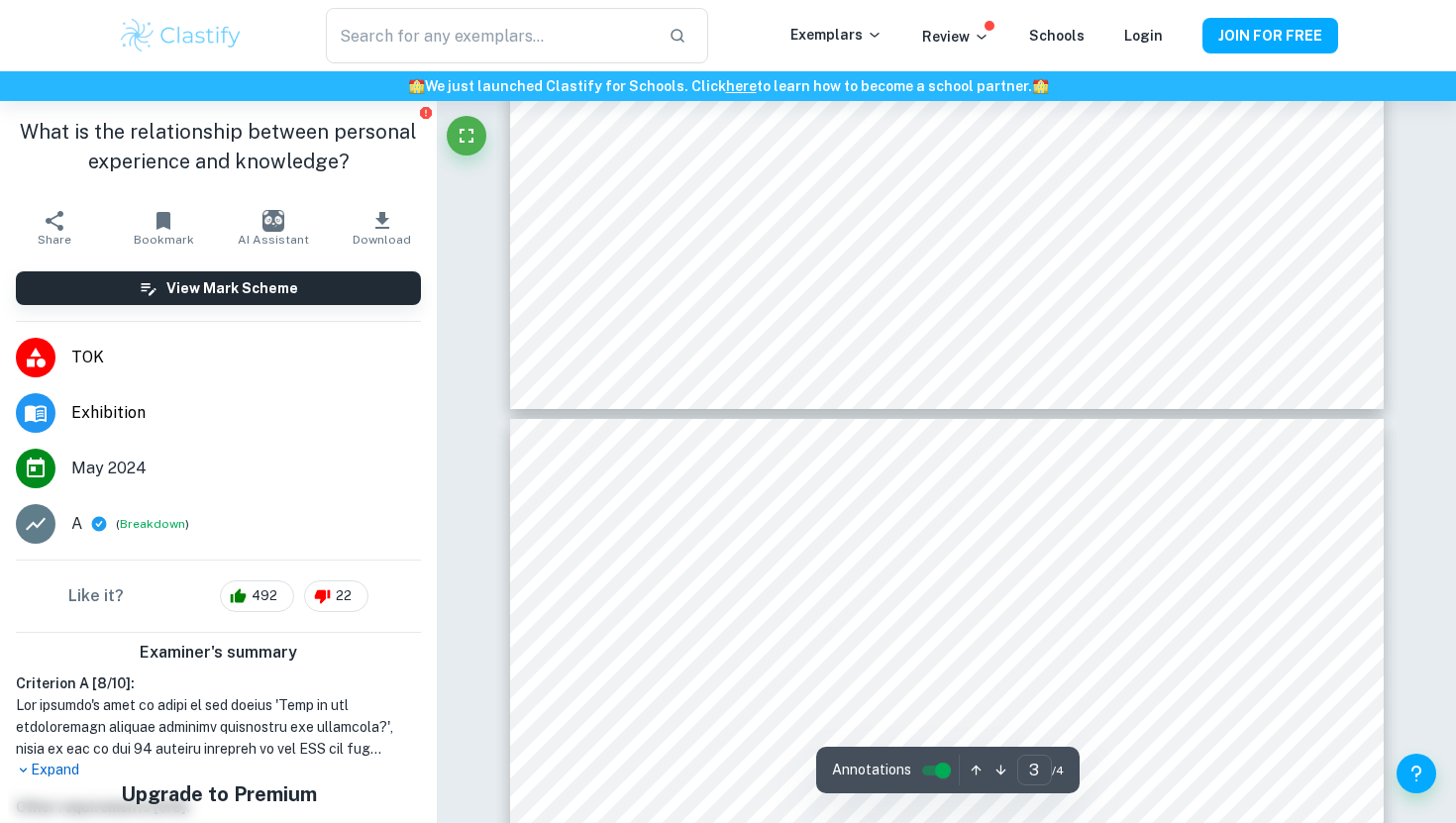type on "4" 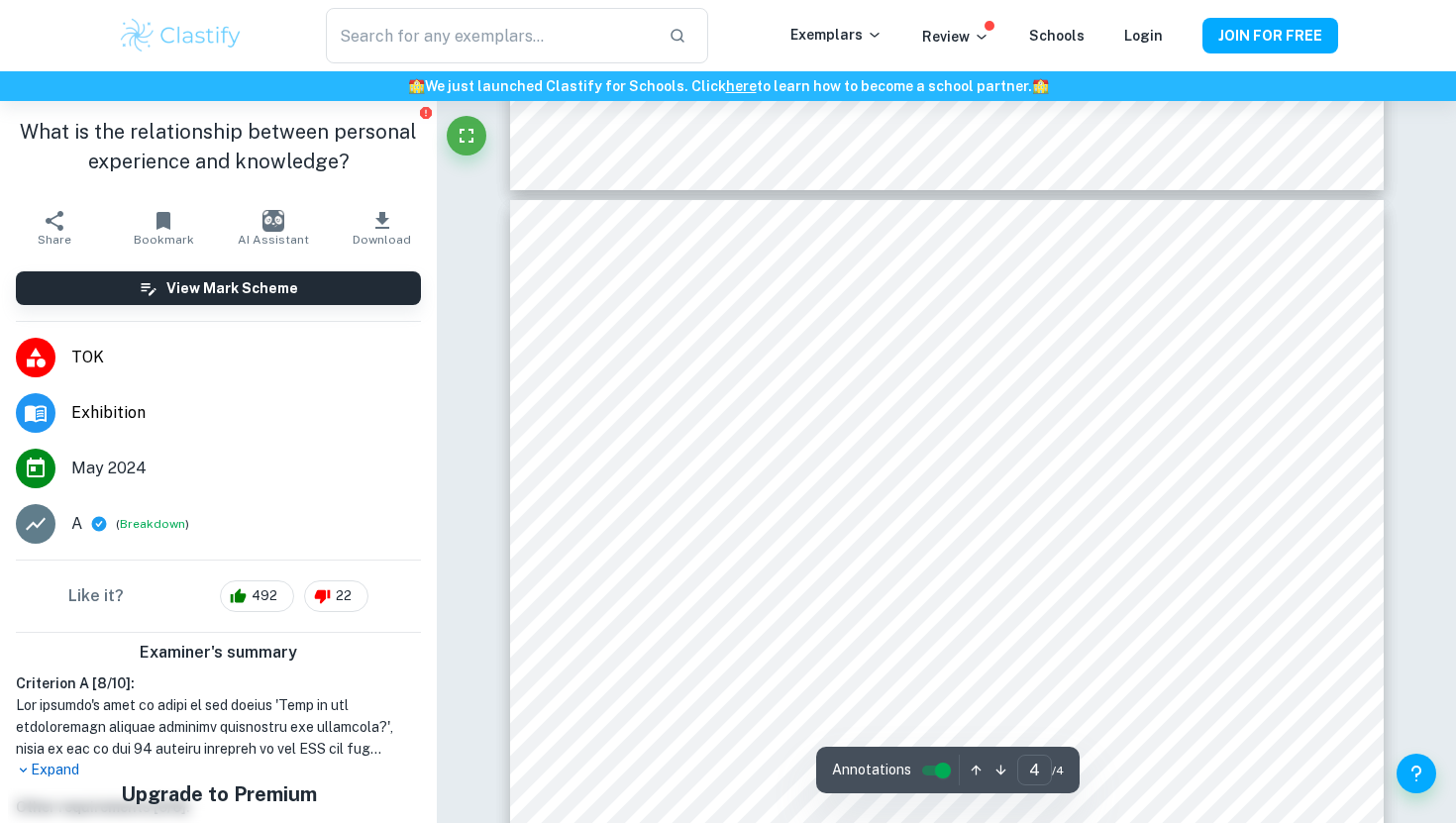scroll, scrollTop: 3584, scrollLeft: 0, axis: vertical 